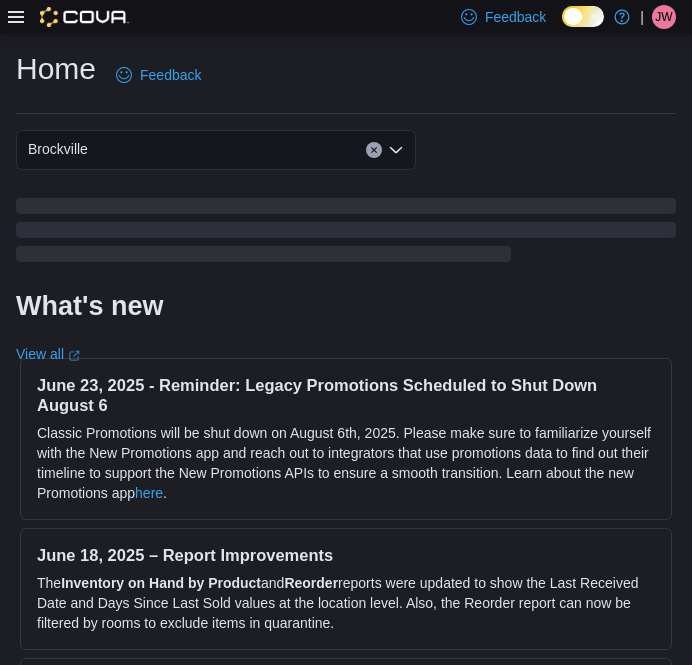 scroll, scrollTop: 0, scrollLeft: 0, axis: both 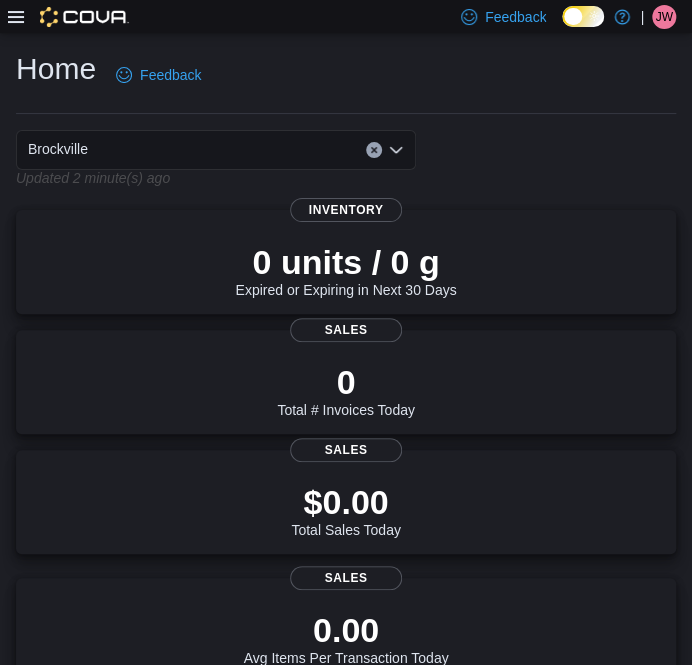 click 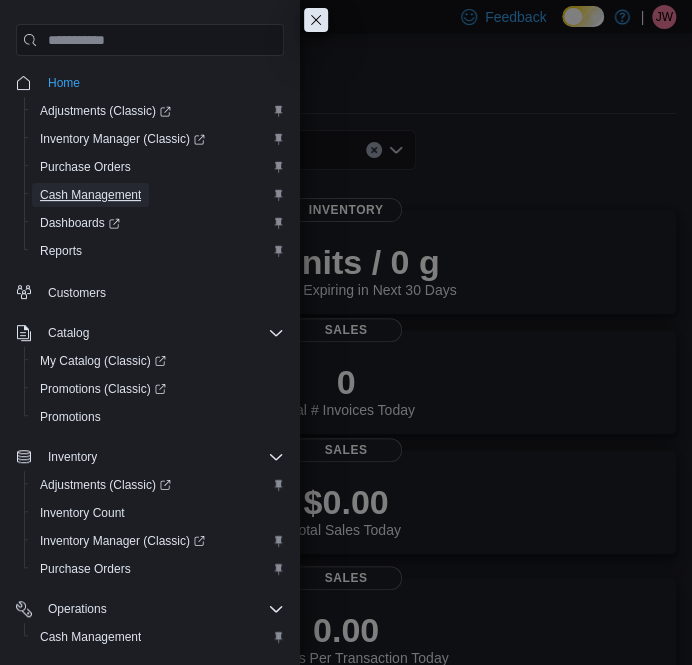 click on "Cash Management" at bounding box center (90, 195) 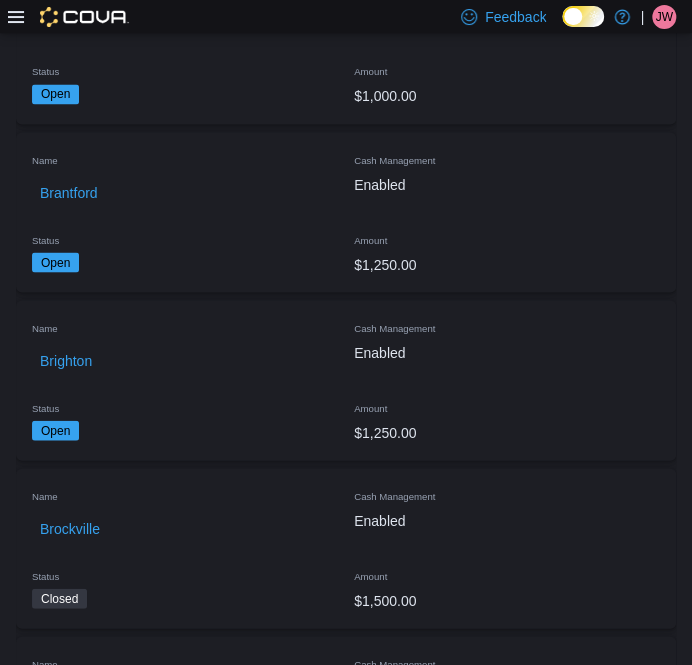 scroll, scrollTop: 909, scrollLeft: 0, axis: vertical 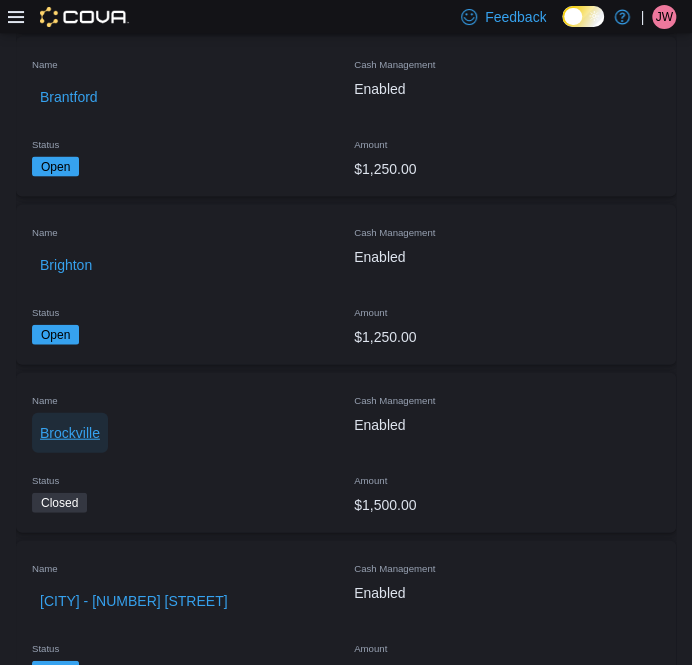 click on "Brockville" at bounding box center [70, 432] 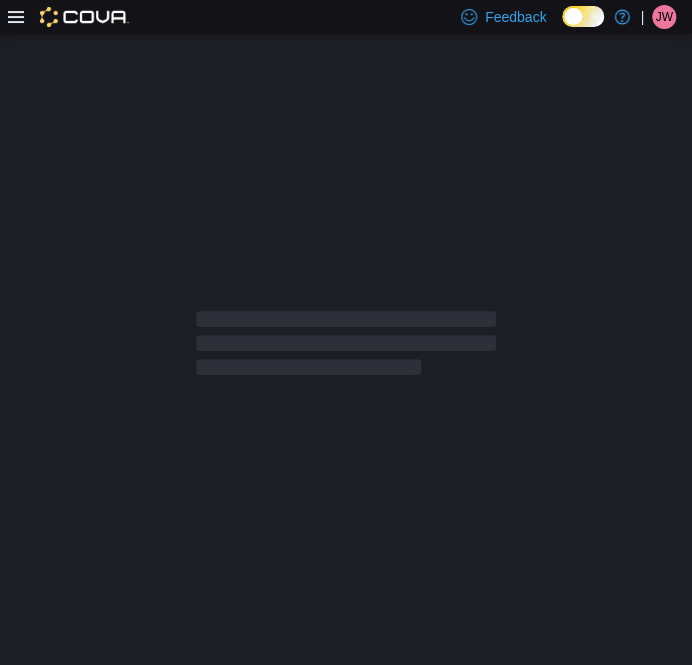 scroll, scrollTop: 0, scrollLeft: 0, axis: both 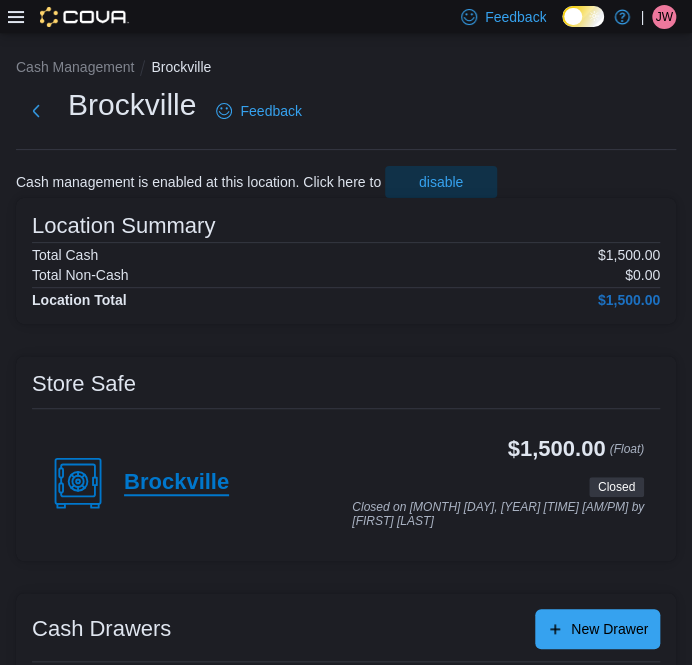 click on "Brockville" at bounding box center [176, 483] 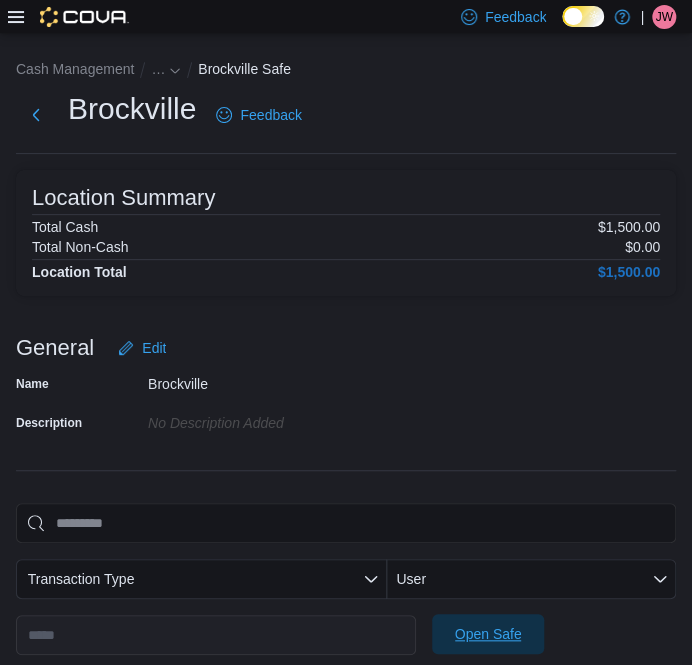 click on "Open Safe" at bounding box center (488, 634) 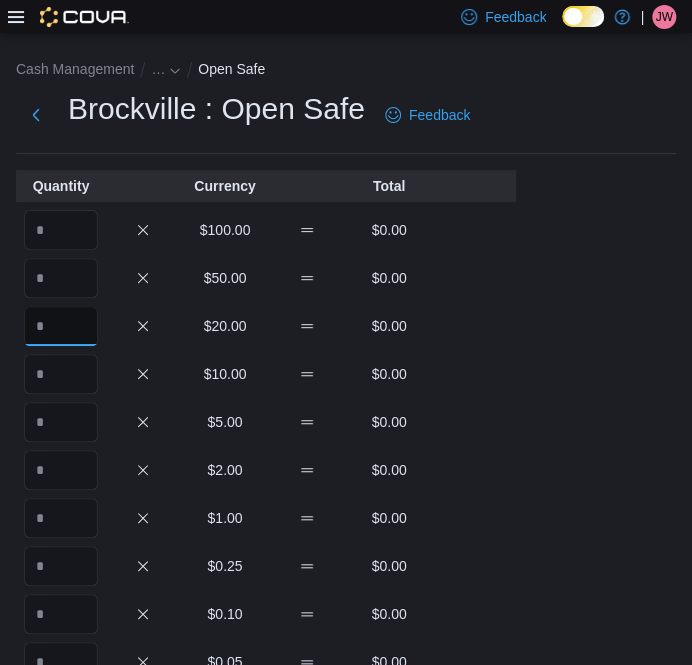 click at bounding box center (61, 326) 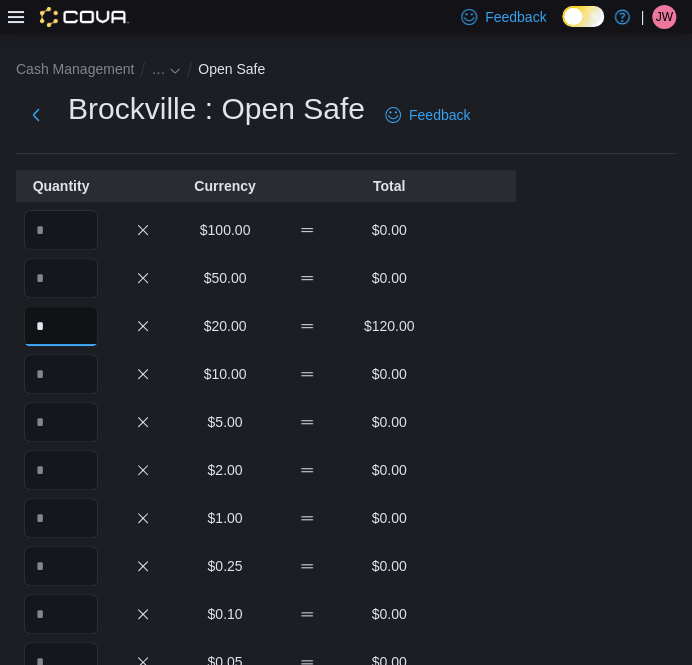 type on "*" 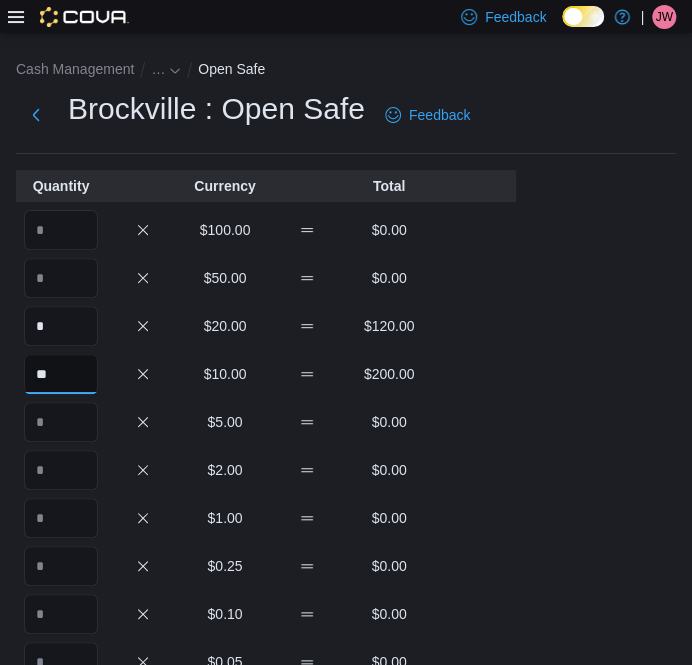 type on "**" 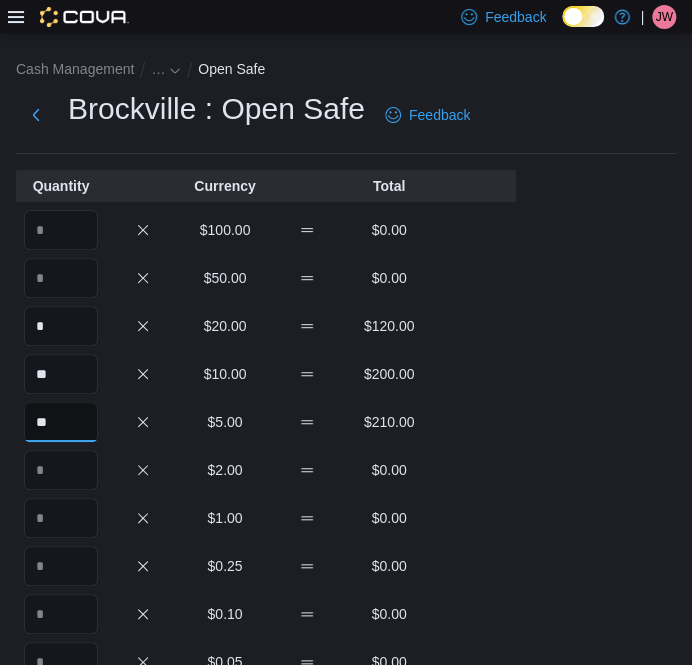 type on "**" 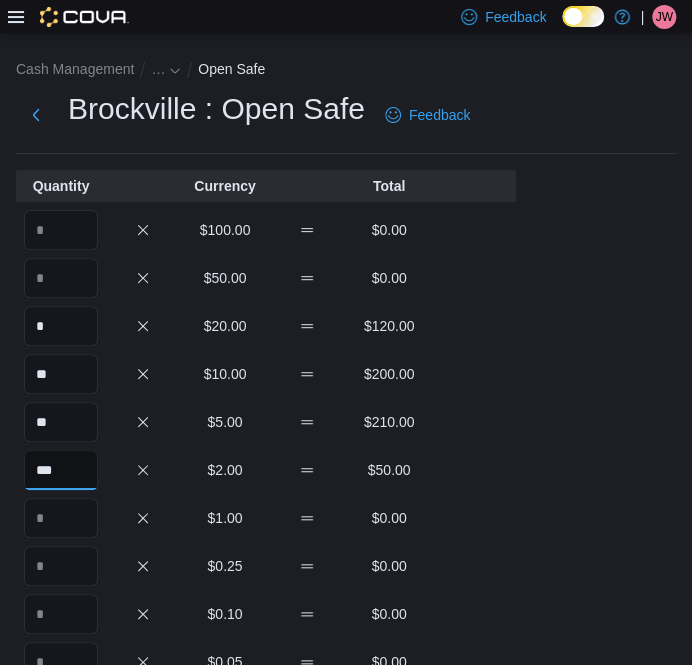 type on "***" 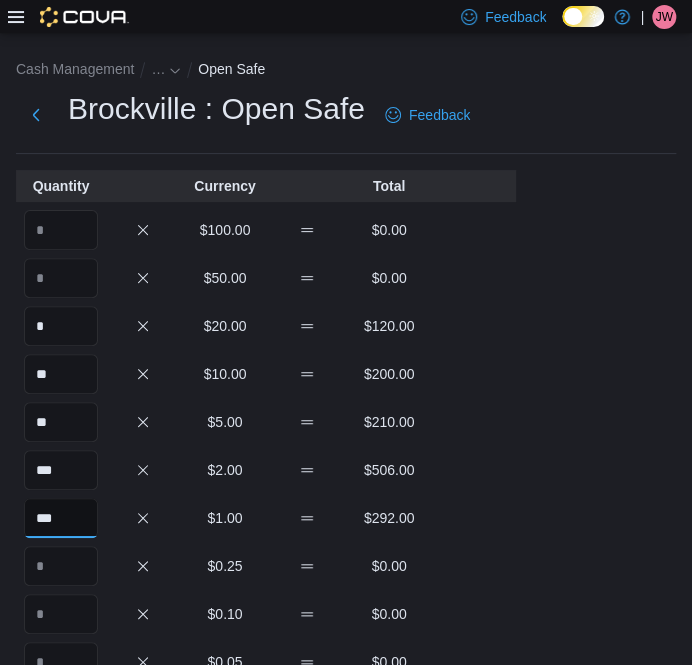 type on "***" 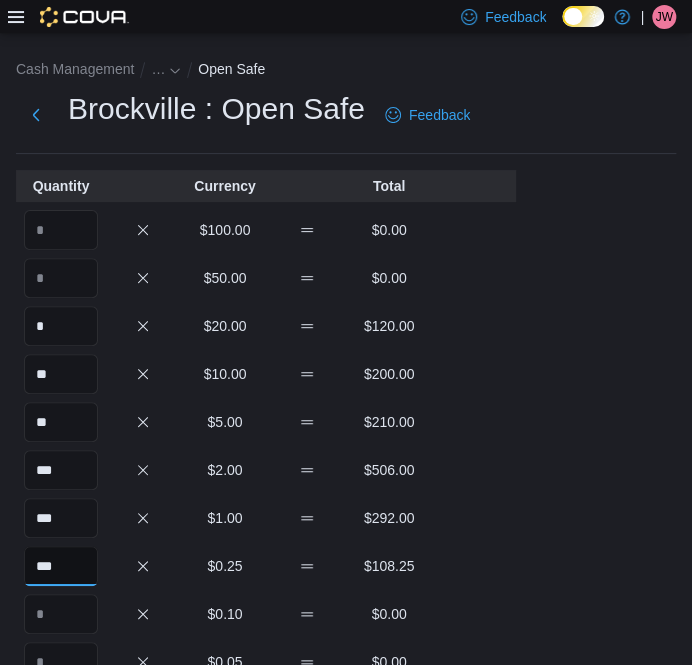 type on "***" 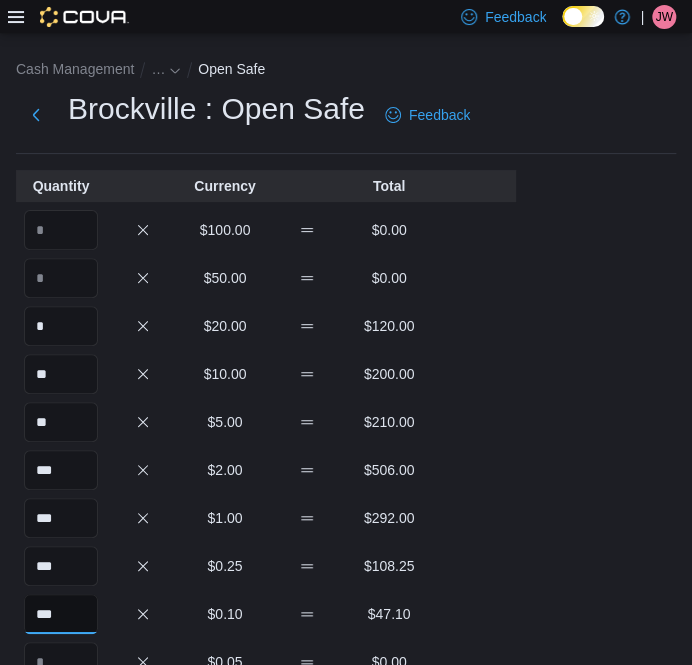 type on "***" 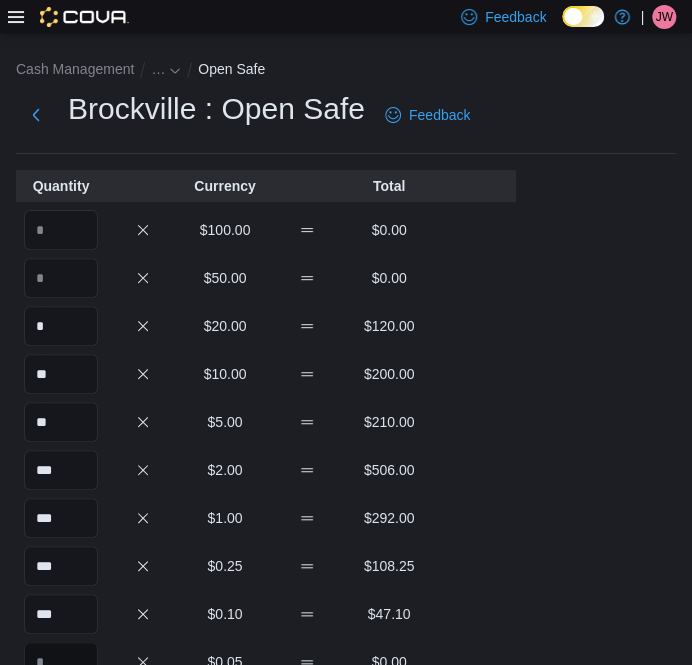 scroll, scrollTop: 16, scrollLeft: 0, axis: vertical 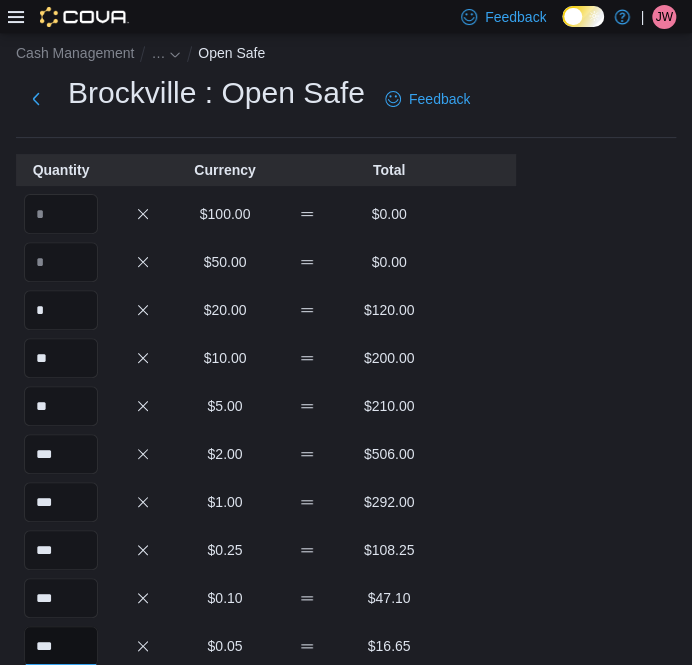type on "***" 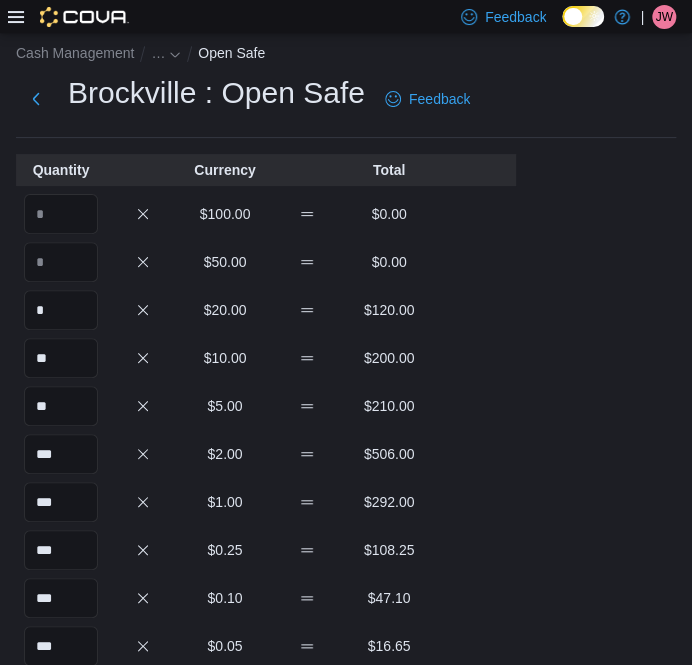 scroll, scrollTop: 377, scrollLeft: 0, axis: vertical 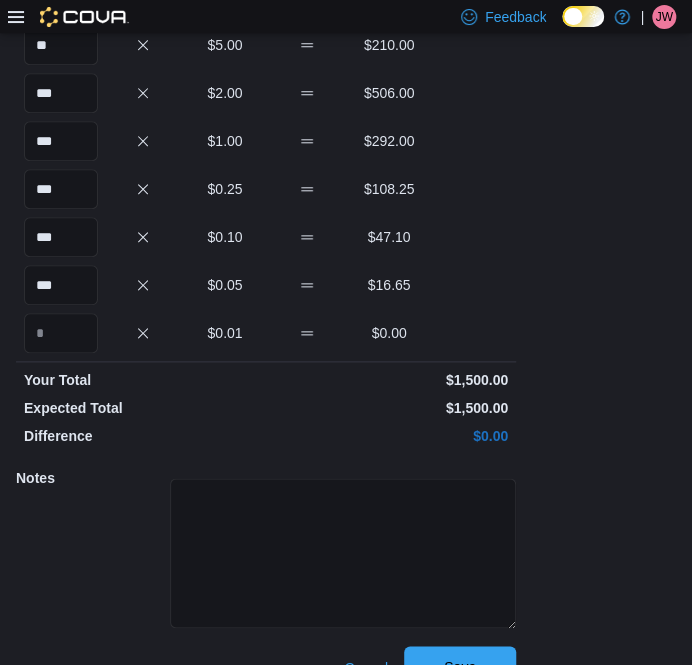 click on "Save" at bounding box center [460, 666] 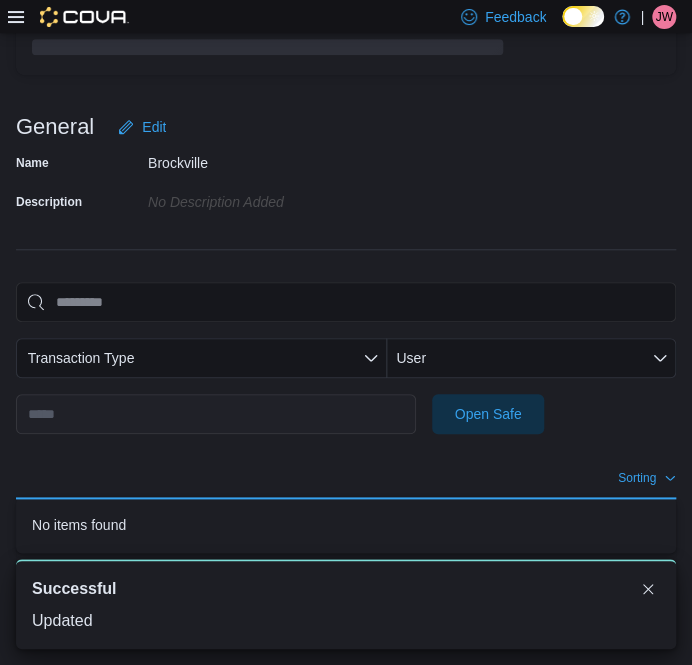 scroll, scrollTop: 221, scrollLeft: 0, axis: vertical 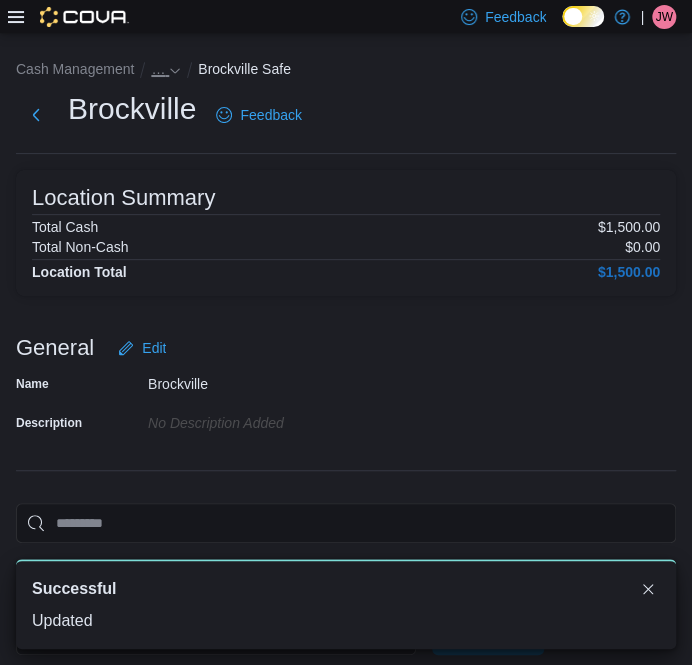 click on "…" at bounding box center [158, 69] 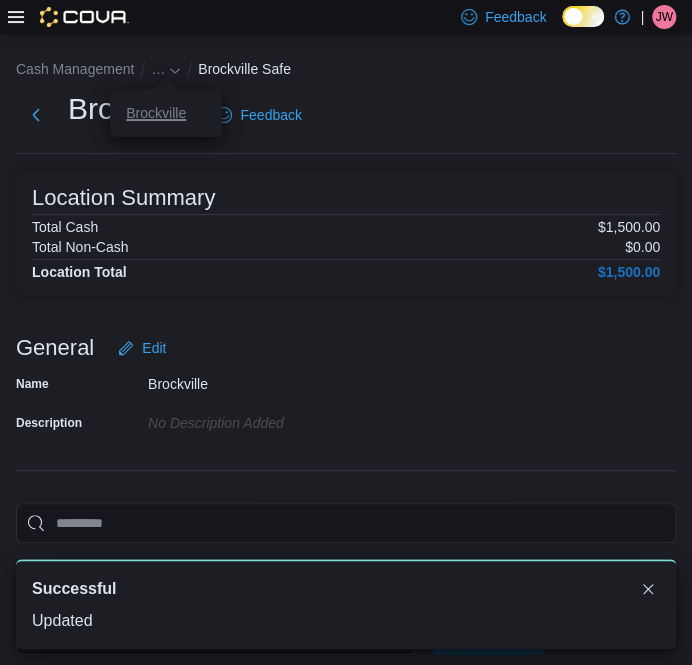 click on "Brockville" at bounding box center (156, 113) 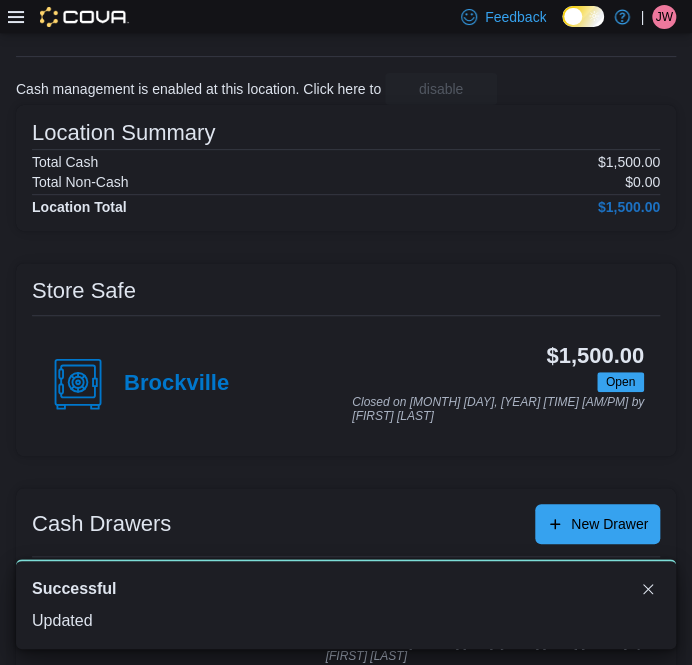 scroll, scrollTop: 249, scrollLeft: 0, axis: vertical 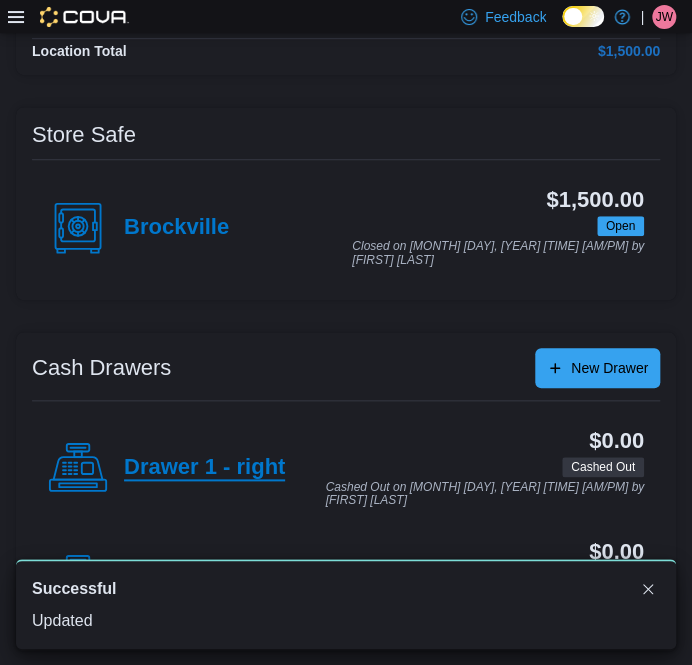 click on "Drawer 1 - right" at bounding box center [204, 468] 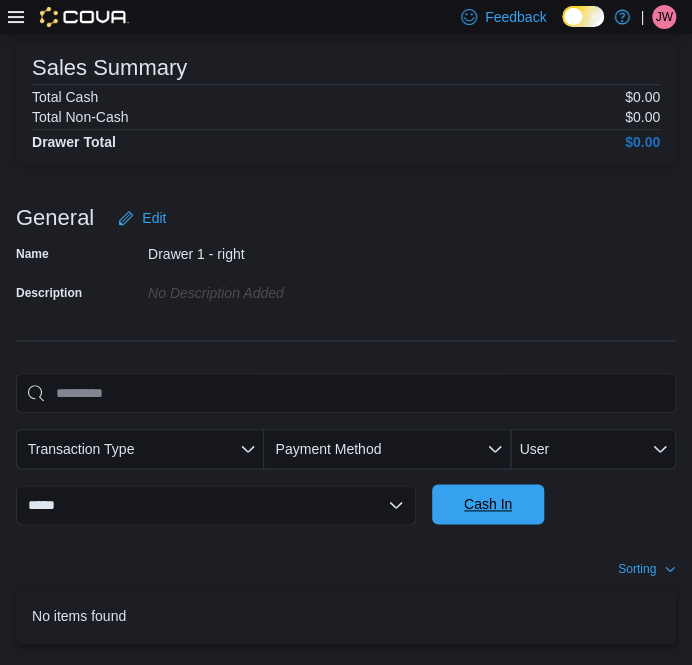 click on "Cash In" at bounding box center (488, 504) 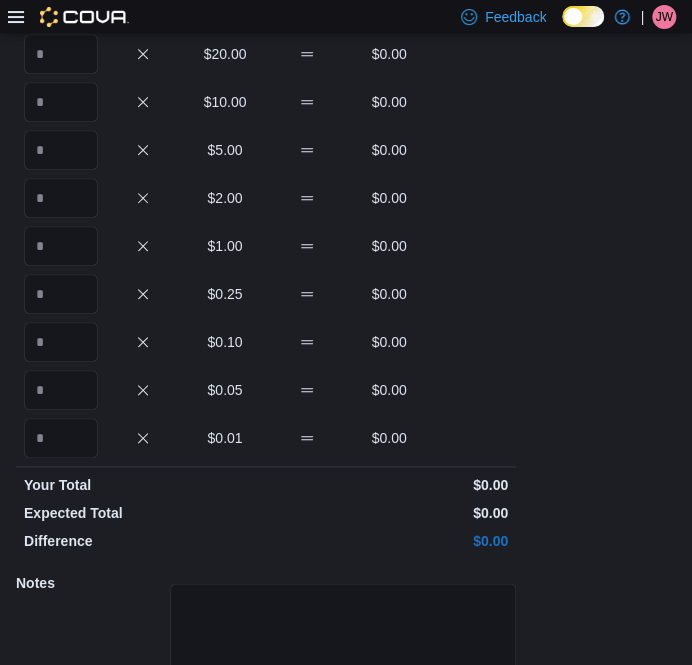 scroll, scrollTop: 152, scrollLeft: 0, axis: vertical 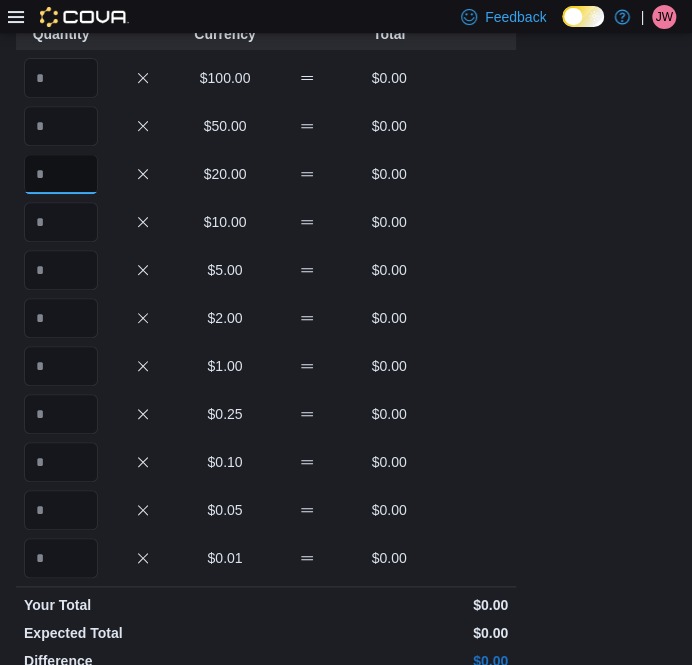 click at bounding box center [61, 174] 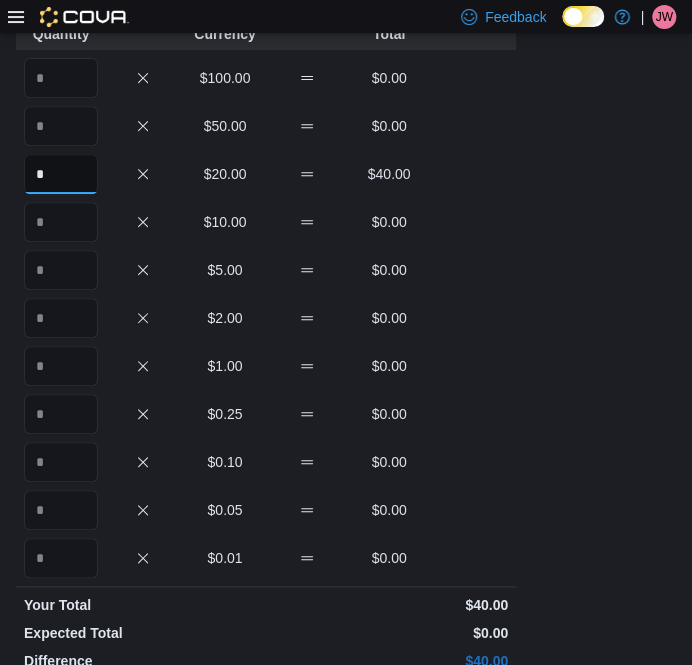 type on "*" 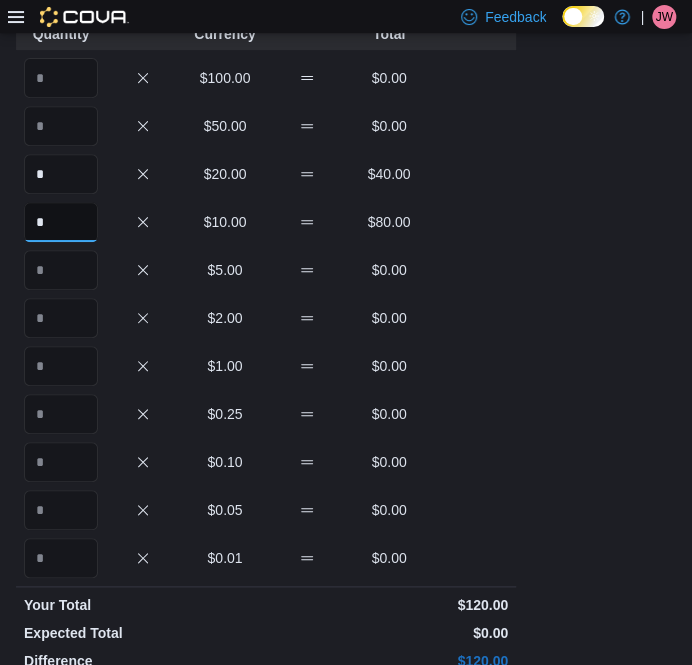 type on "*" 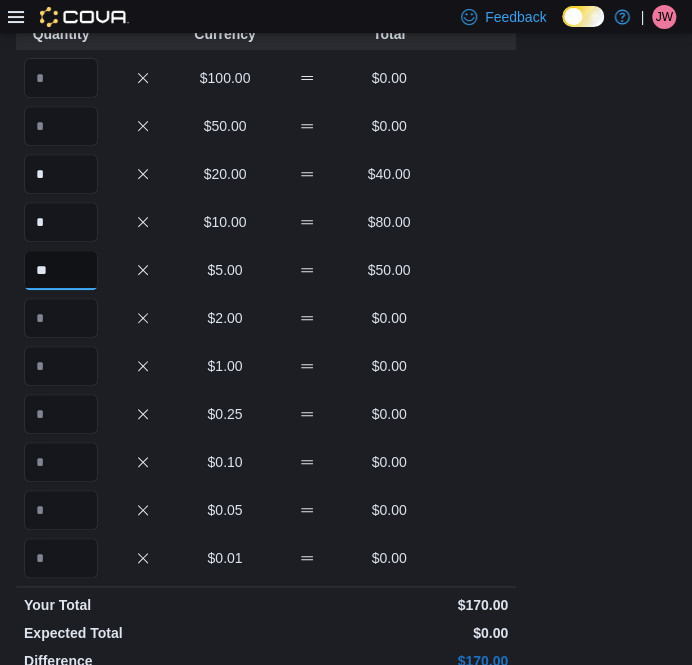 type on "**" 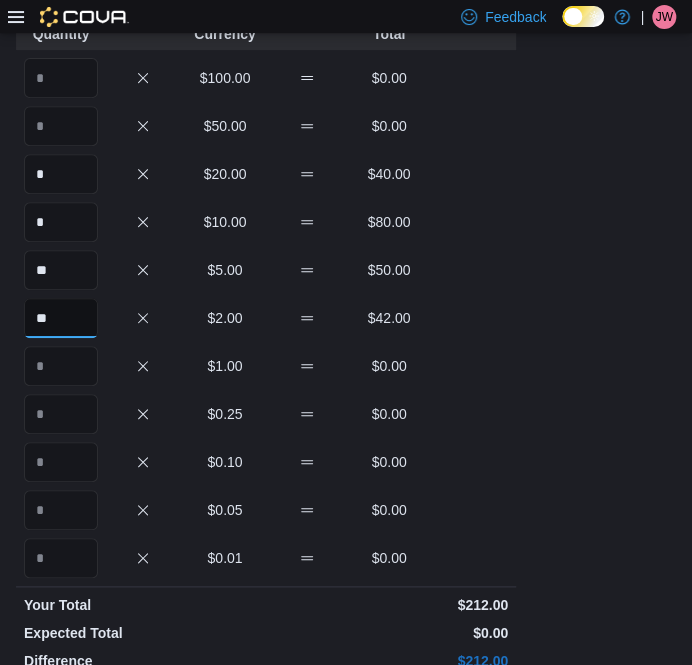 type on "**" 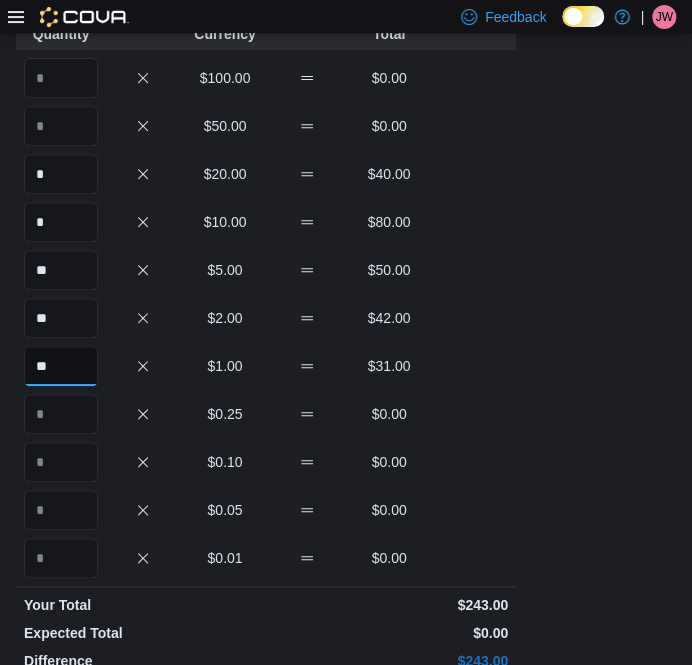 type on "**" 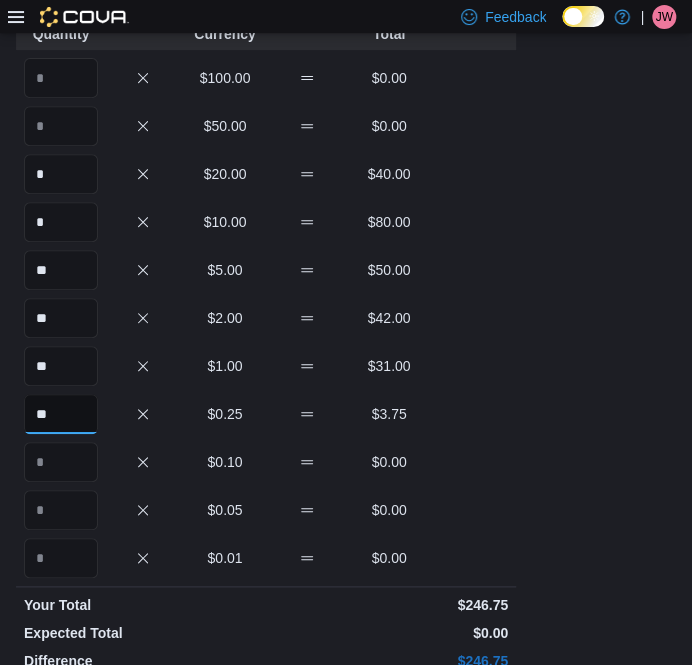 type on "**" 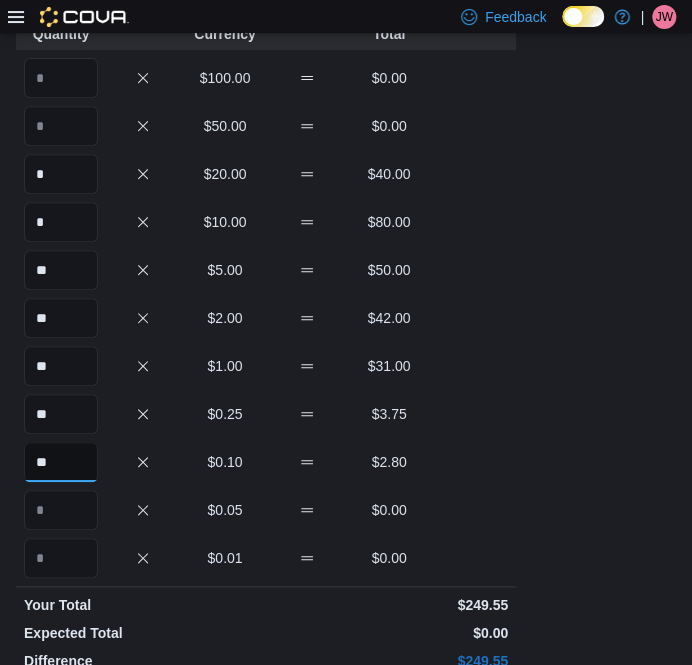 type on "**" 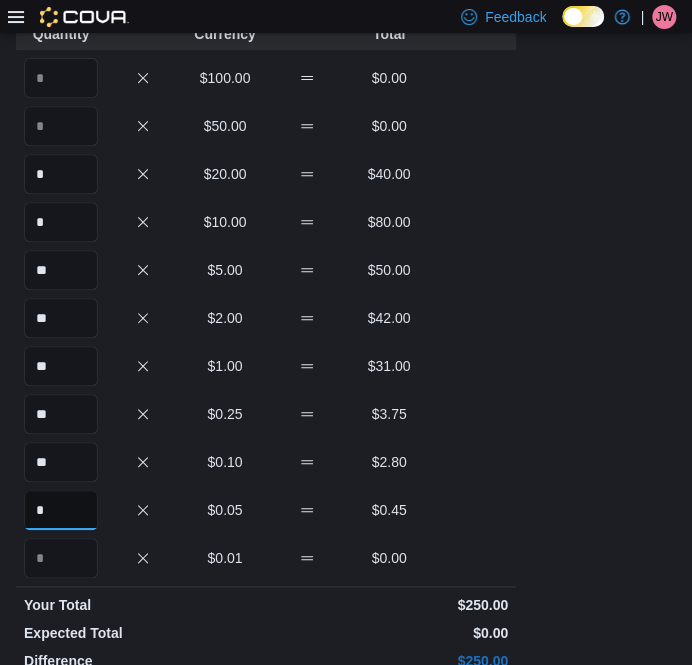 type on "*" 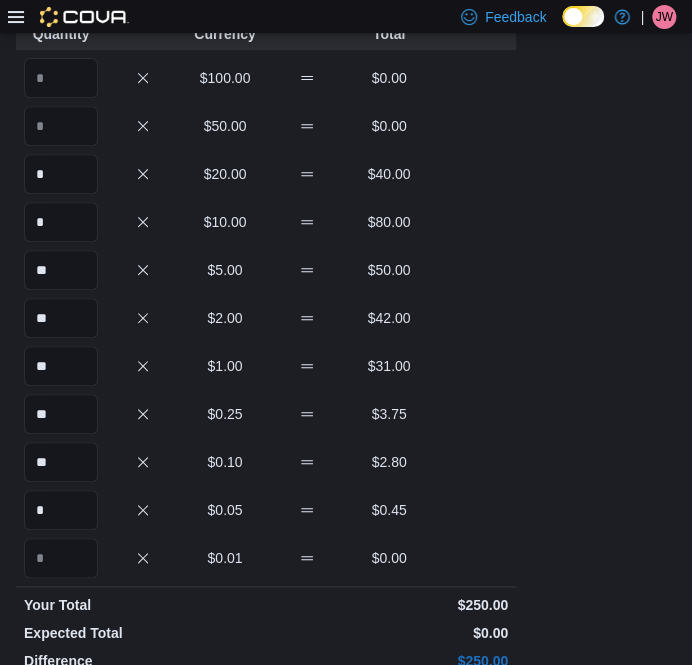scroll, scrollTop: 415, scrollLeft: 0, axis: vertical 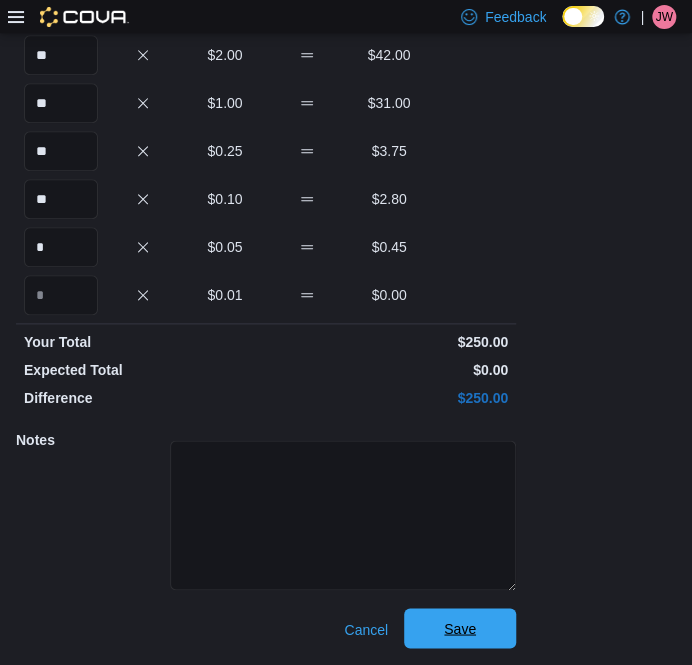 click on "Save" at bounding box center [460, 628] 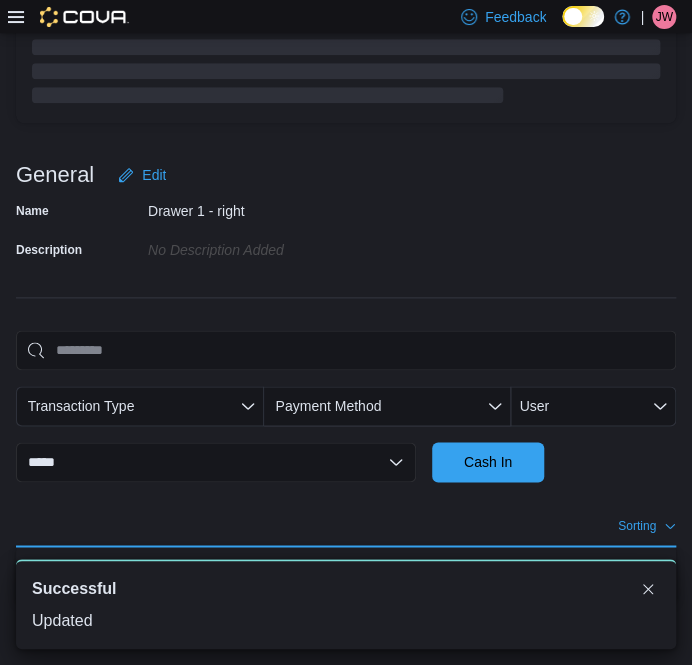 scroll, scrollTop: 413, scrollLeft: 0, axis: vertical 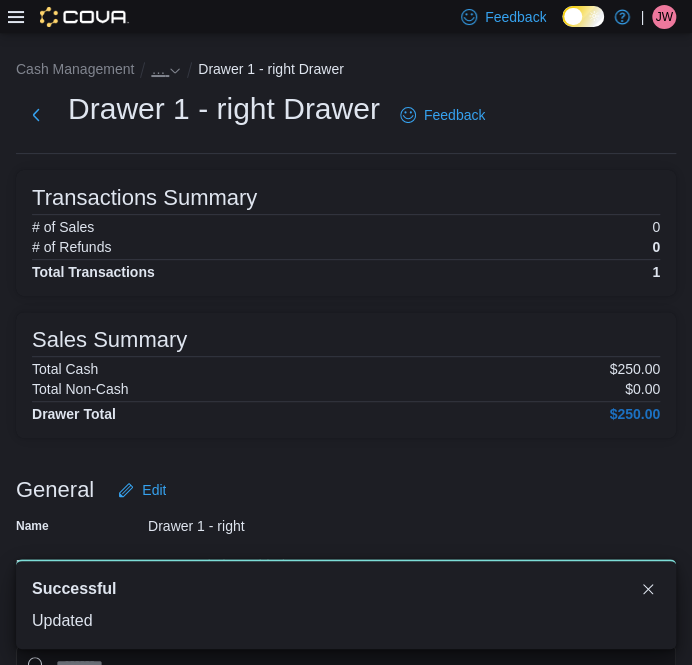 drag, startPoint x: 239, startPoint y: 290, endPoint x: 157, endPoint y: 67, distance: 237.5984 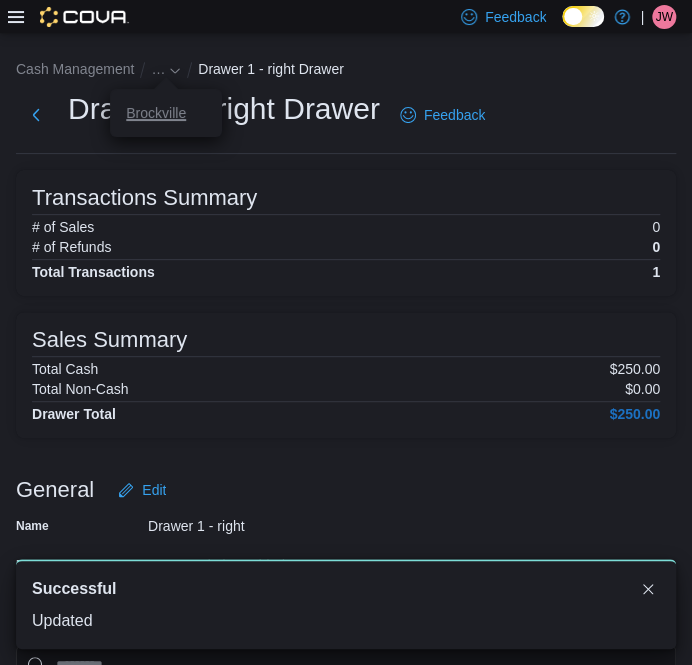 click on "Brockville" at bounding box center (156, 113) 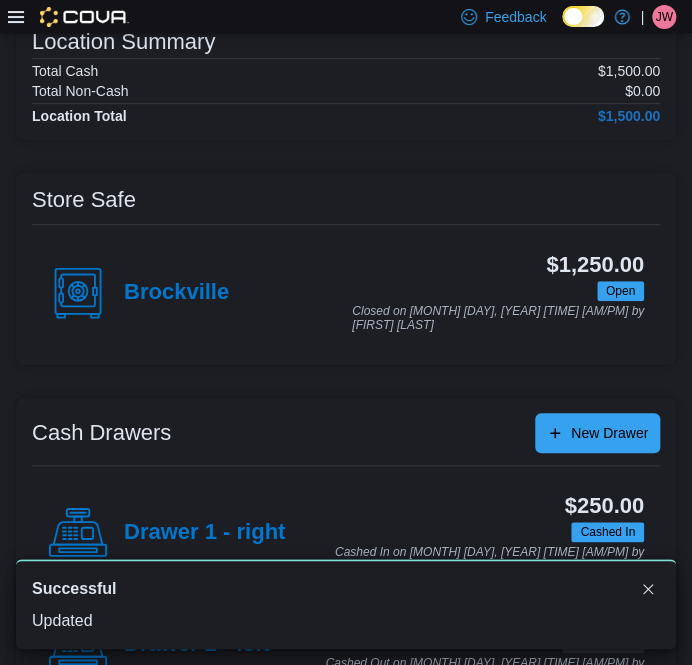 scroll, scrollTop: 249, scrollLeft: 0, axis: vertical 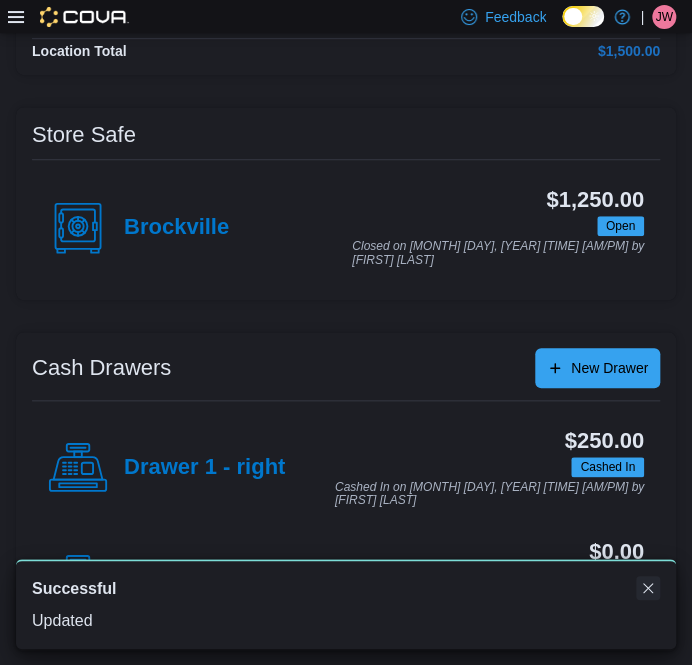click at bounding box center [648, 588] 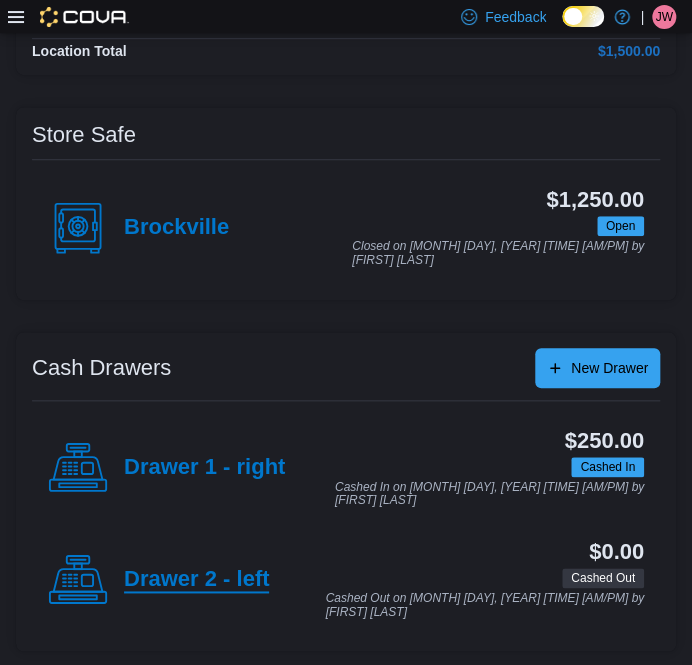 click on "Drawer 2 - left" at bounding box center [196, 580] 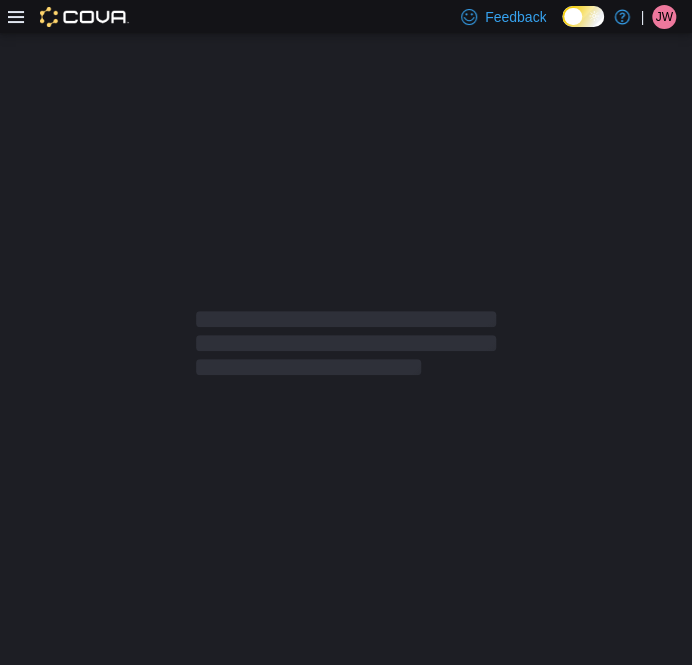 scroll, scrollTop: 0, scrollLeft: 0, axis: both 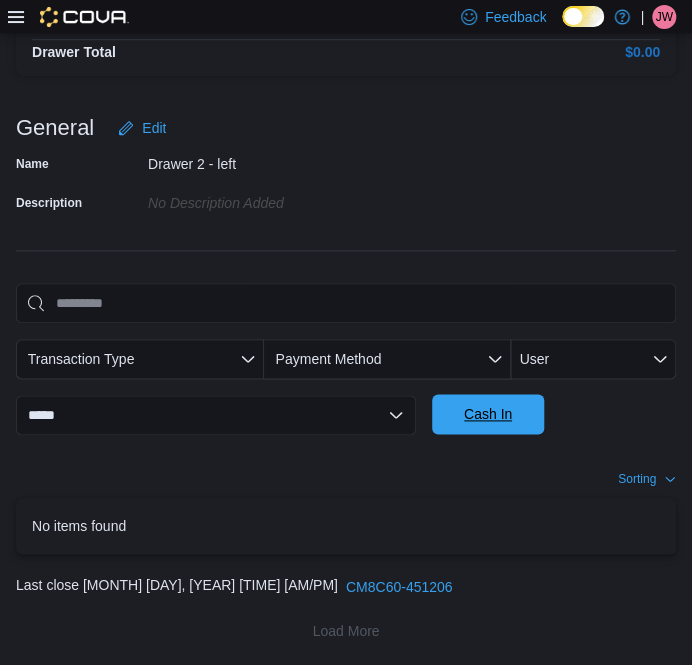 click on "Cash In" at bounding box center (488, 414) 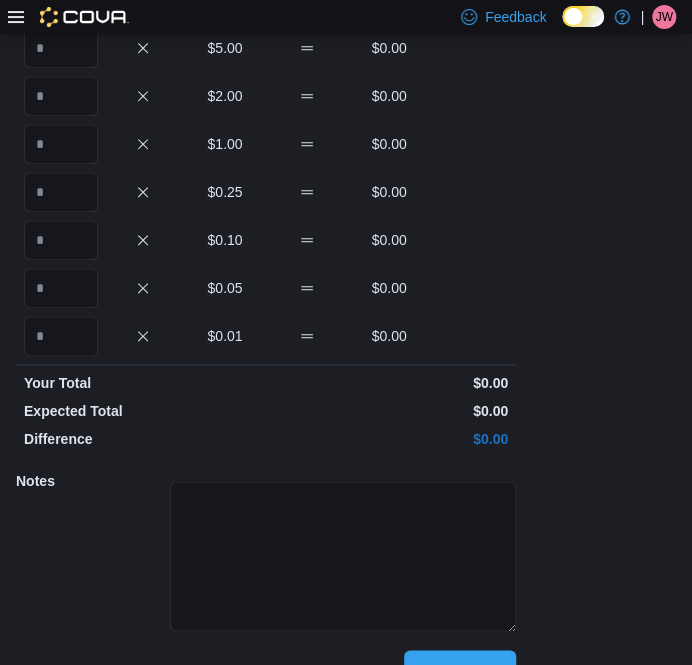 scroll, scrollTop: 241, scrollLeft: 0, axis: vertical 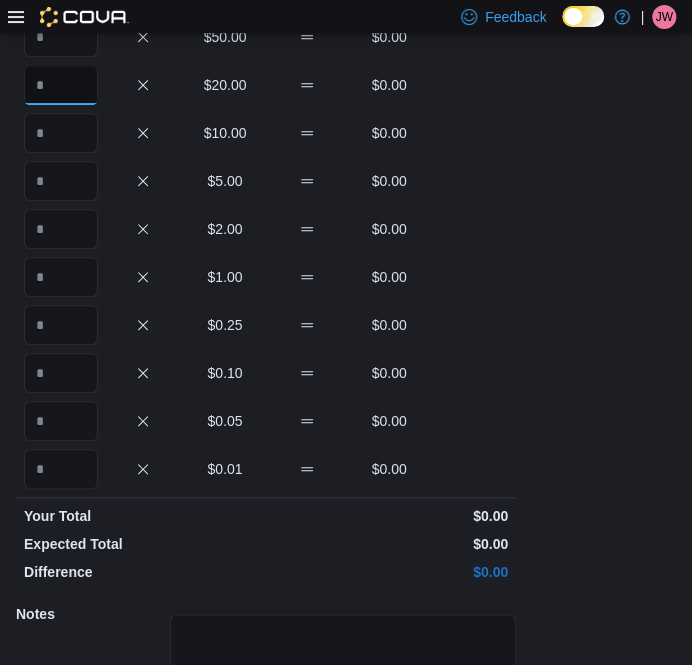 click at bounding box center [61, 85] 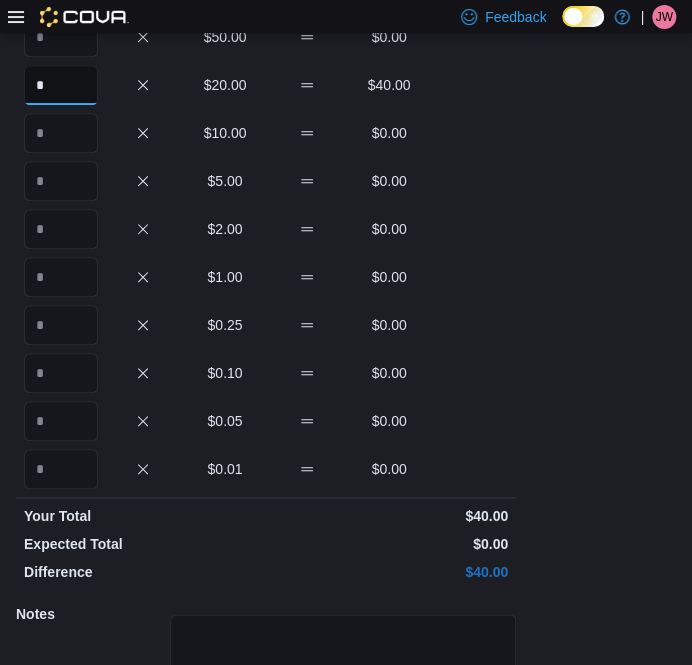type on "*" 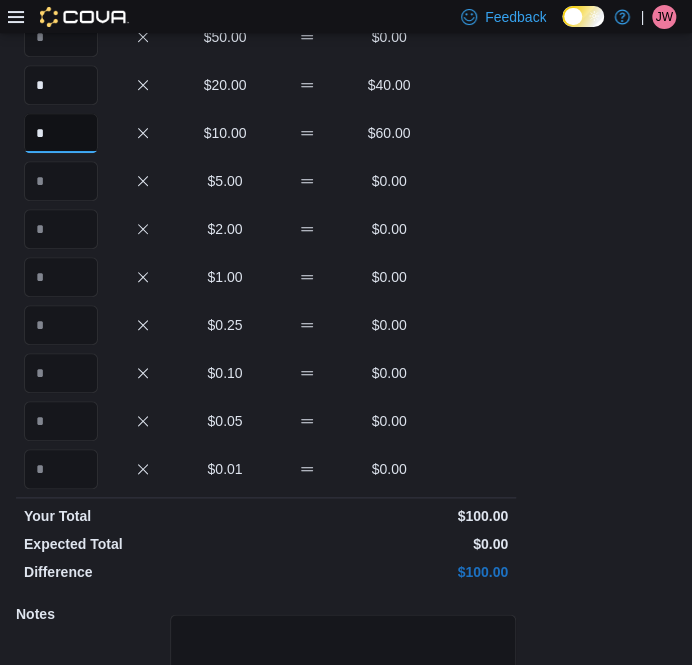 type on "*" 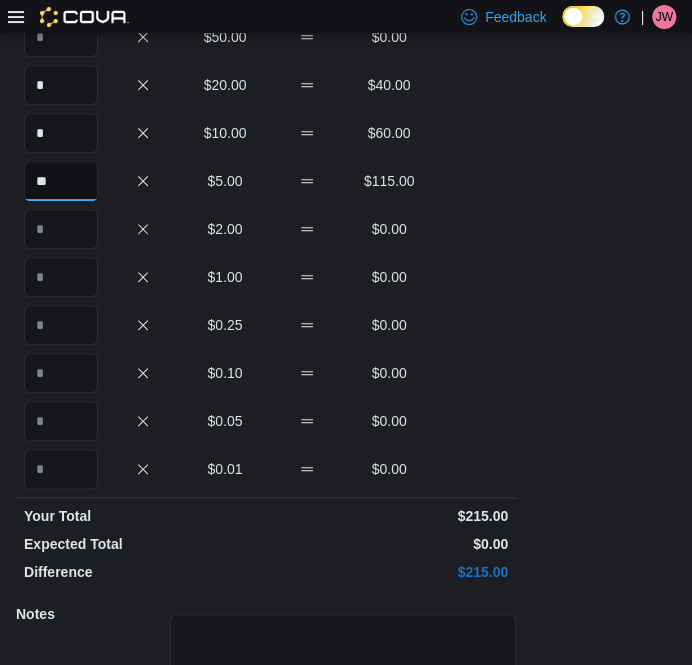 type on "**" 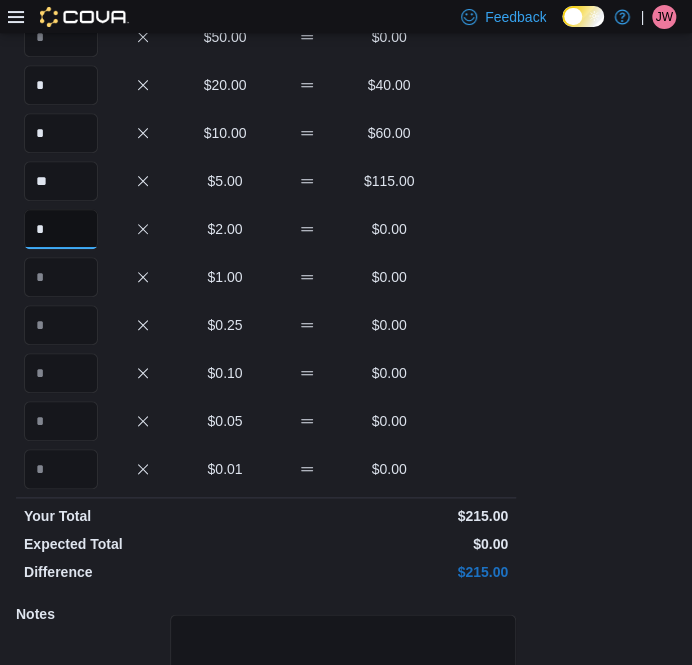 type on "*" 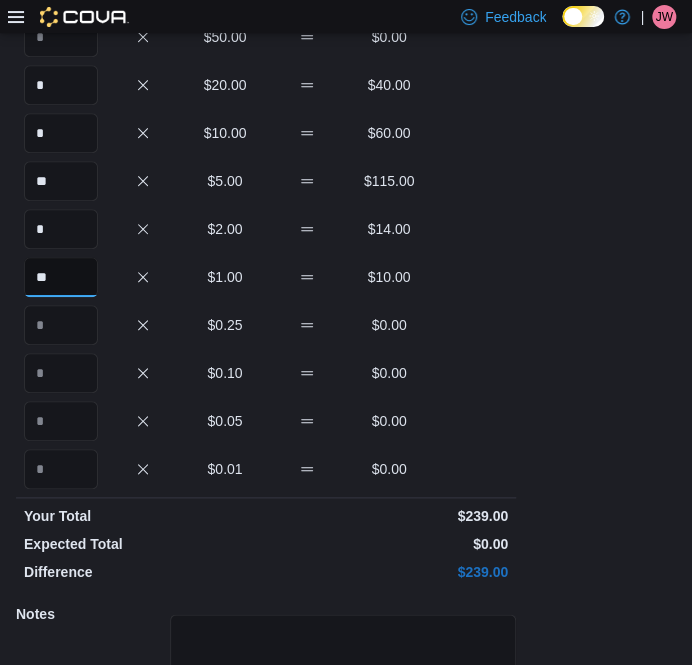 type on "**" 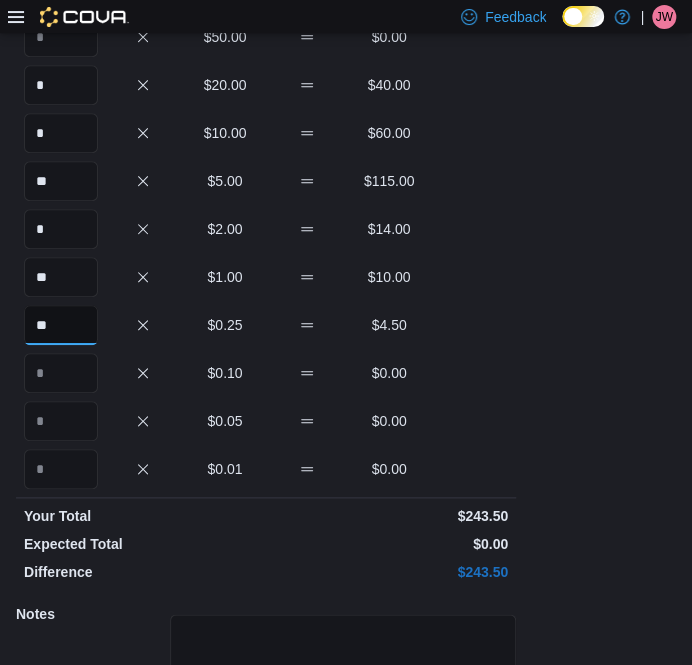 type on "**" 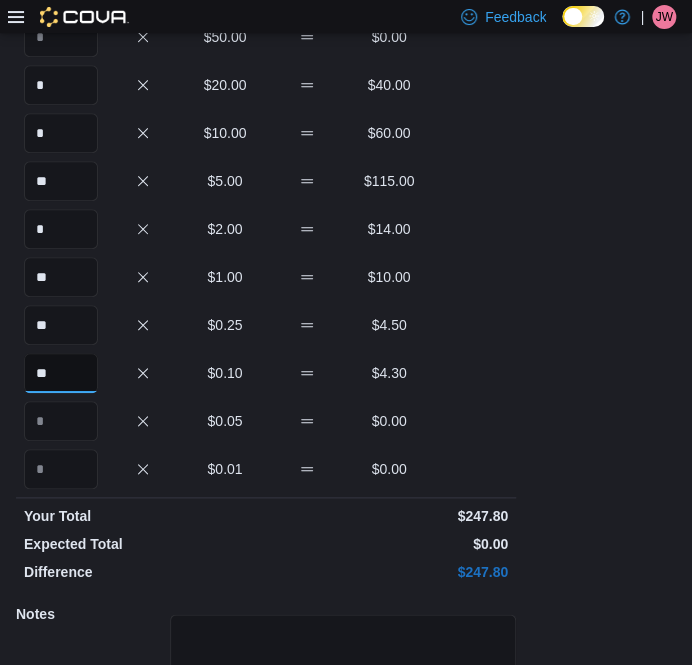 type on "**" 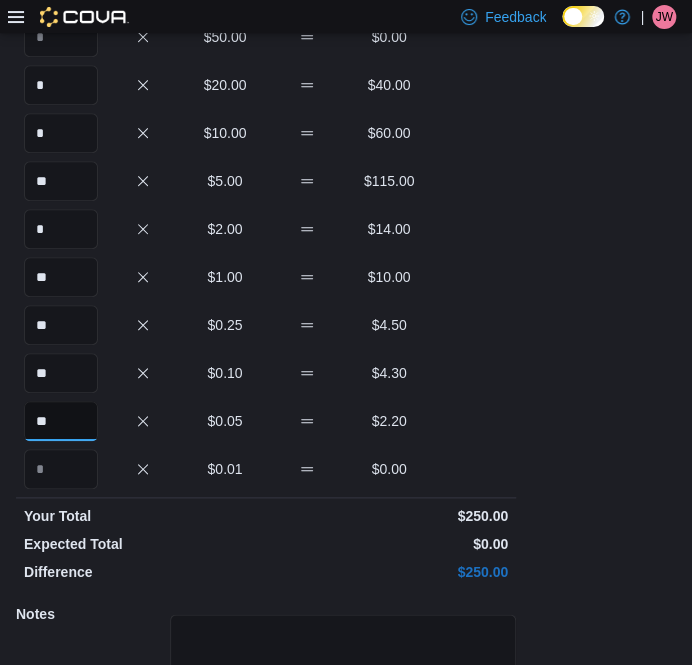 type on "**" 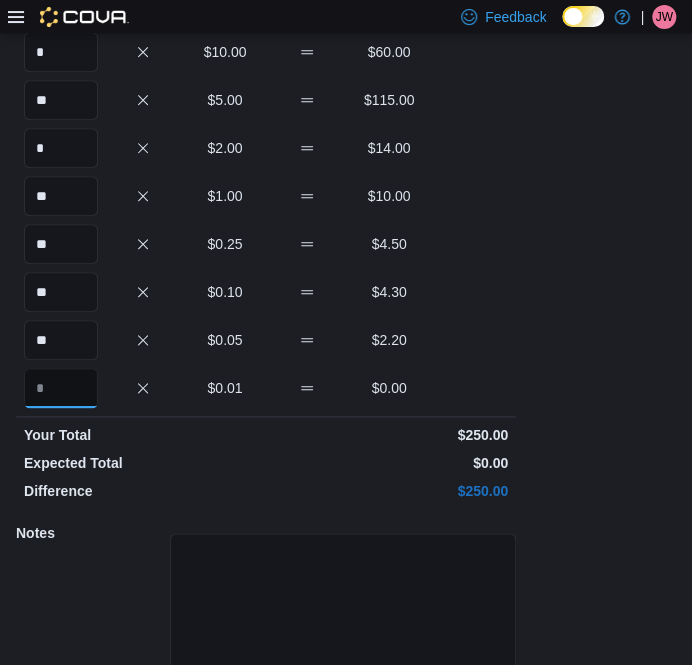 scroll, scrollTop: 415, scrollLeft: 0, axis: vertical 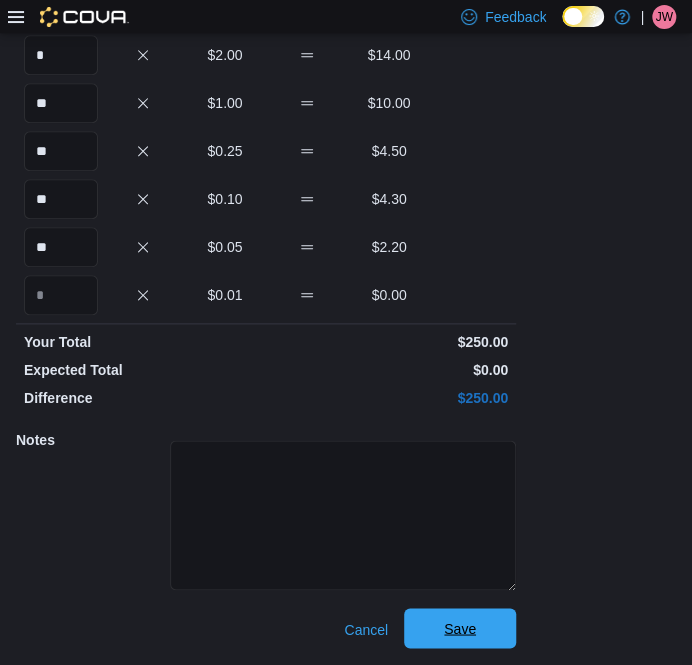 click on "Save" at bounding box center (460, 628) 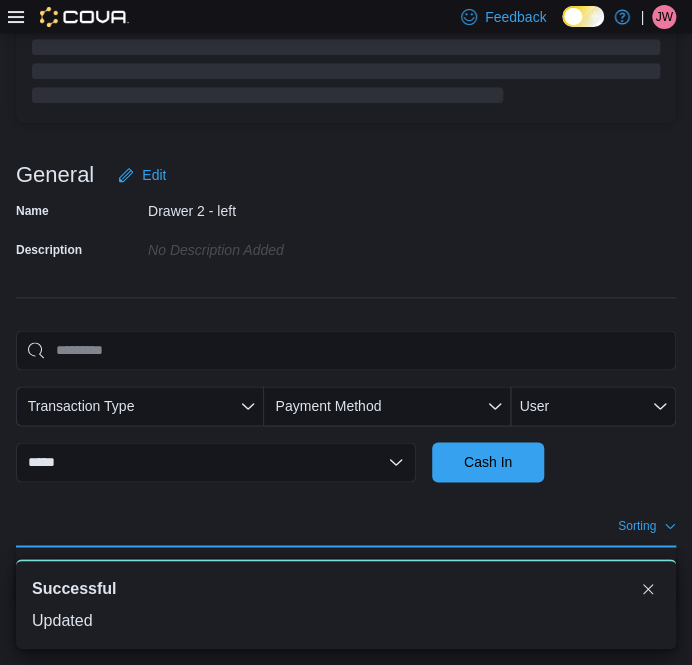 scroll, scrollTop: 413, scrollLeft: 0, axis: vertical 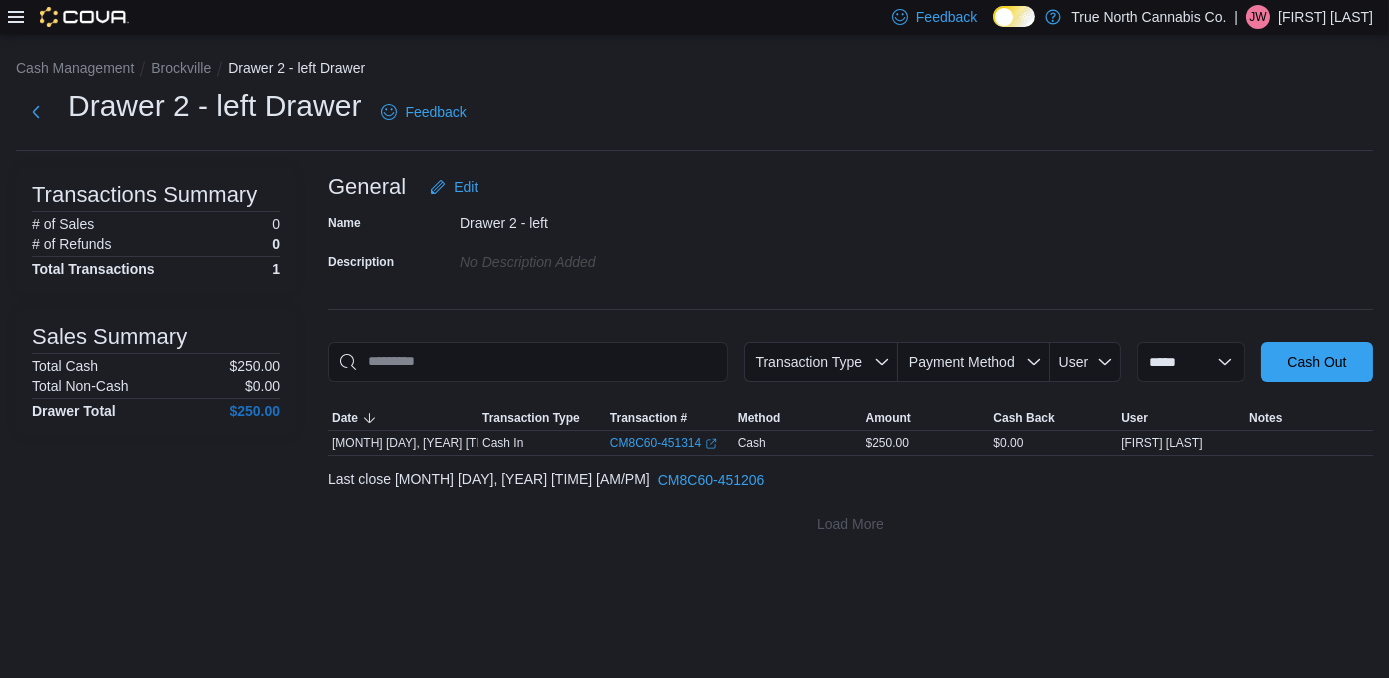 click 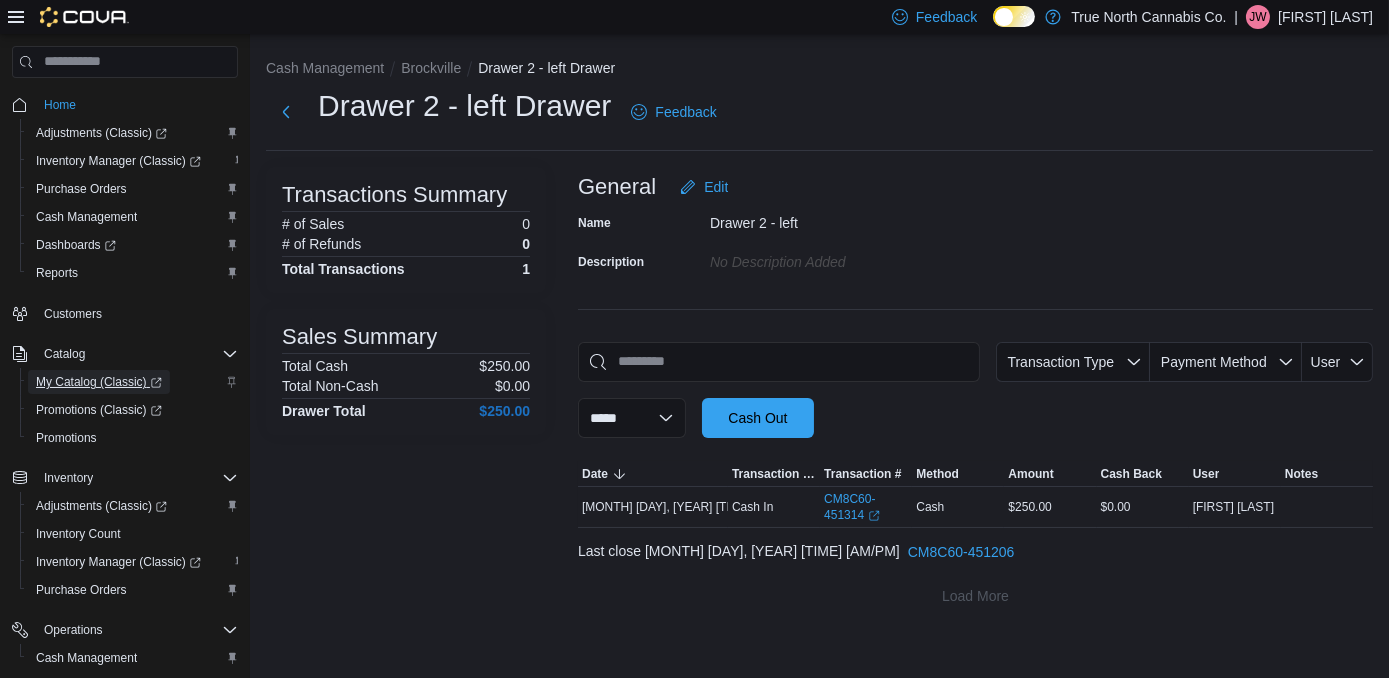click 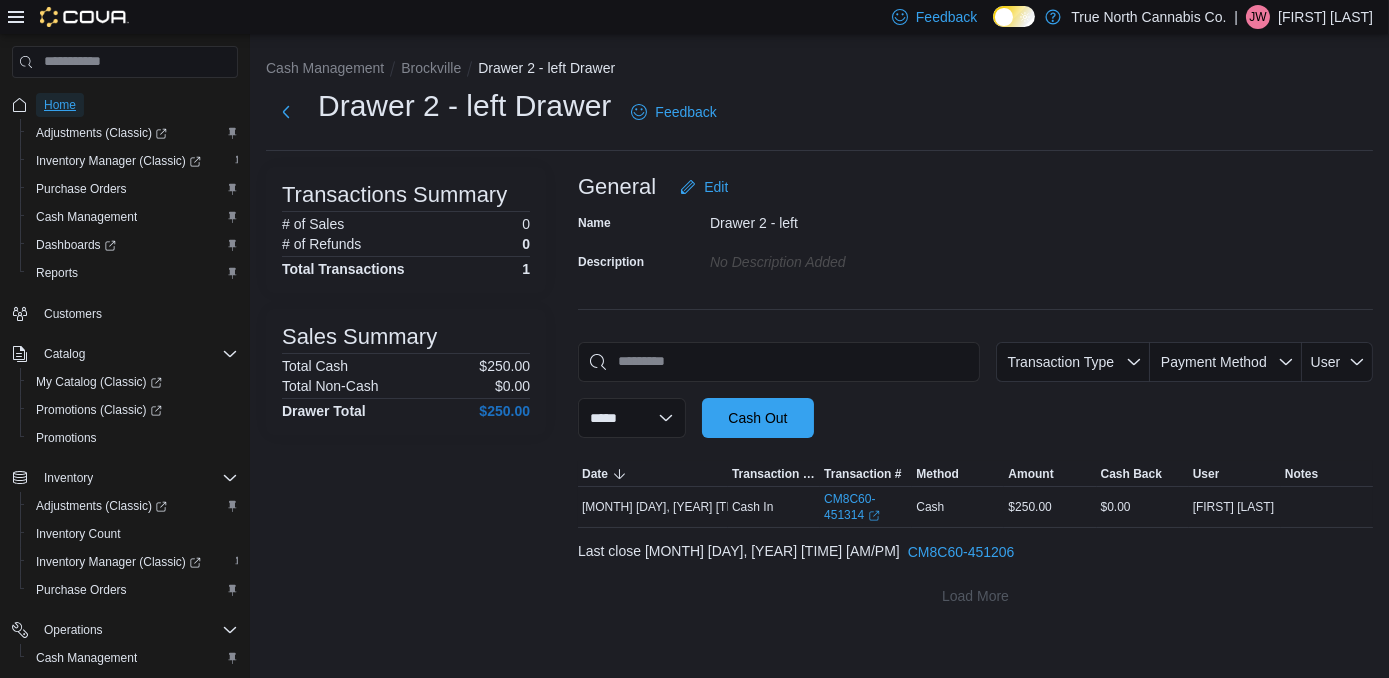 click on "Home" at bounding box center (60, 105) 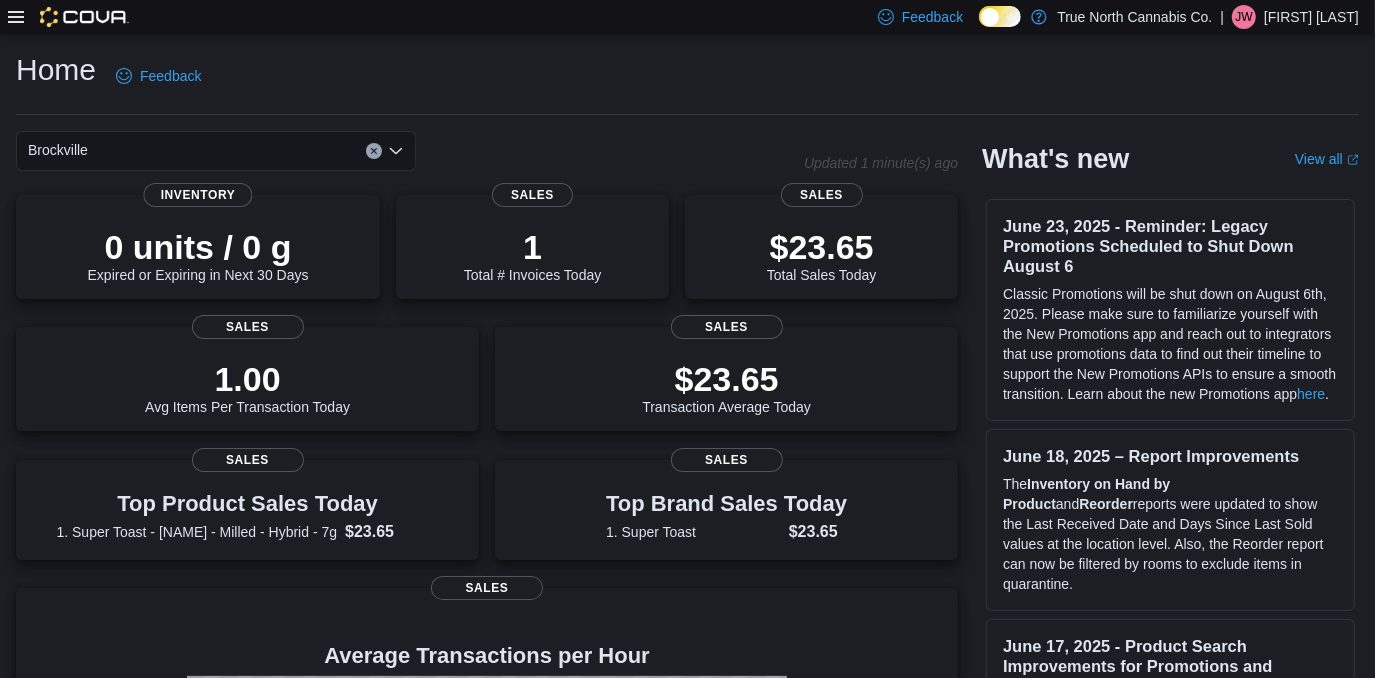 click on "[FIRST] [LAST]" at bounding box center (1311, 17) 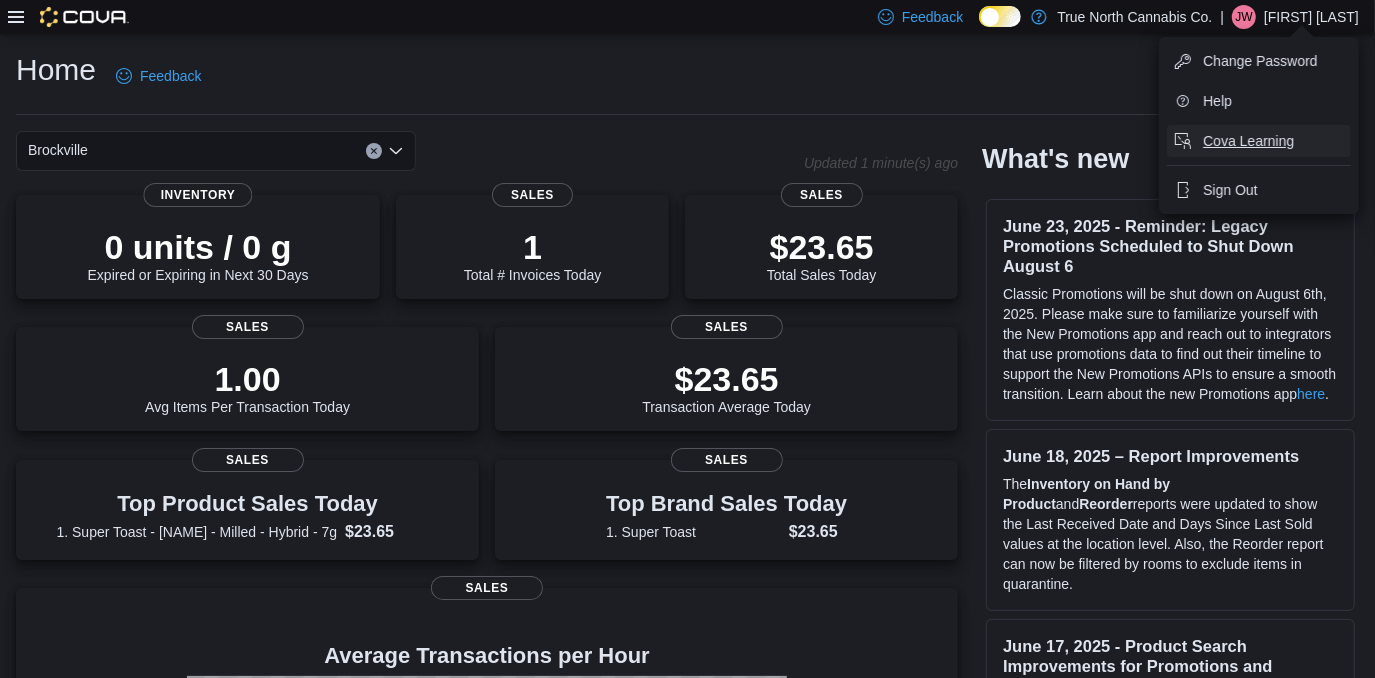 click on "Cova Learning" at bounding box center [1248, 141] 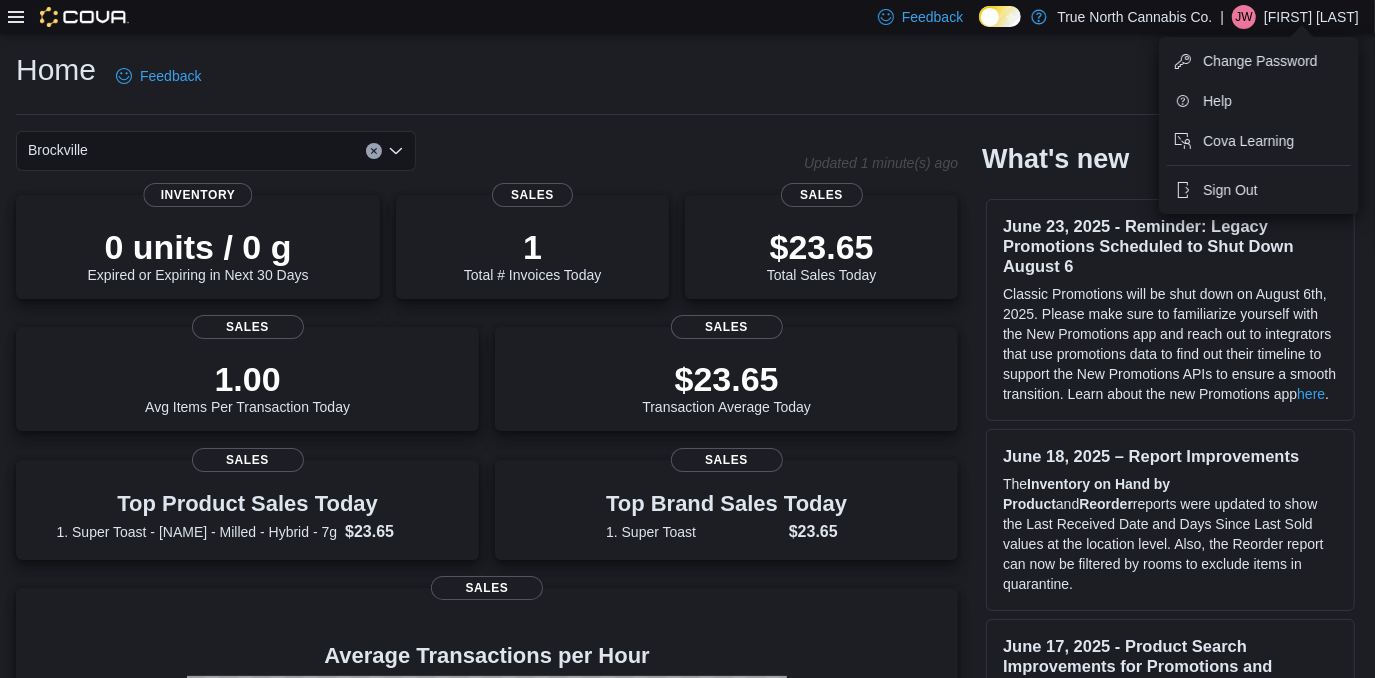 click on "Home Feedback" at bounding box center [687, 82] 